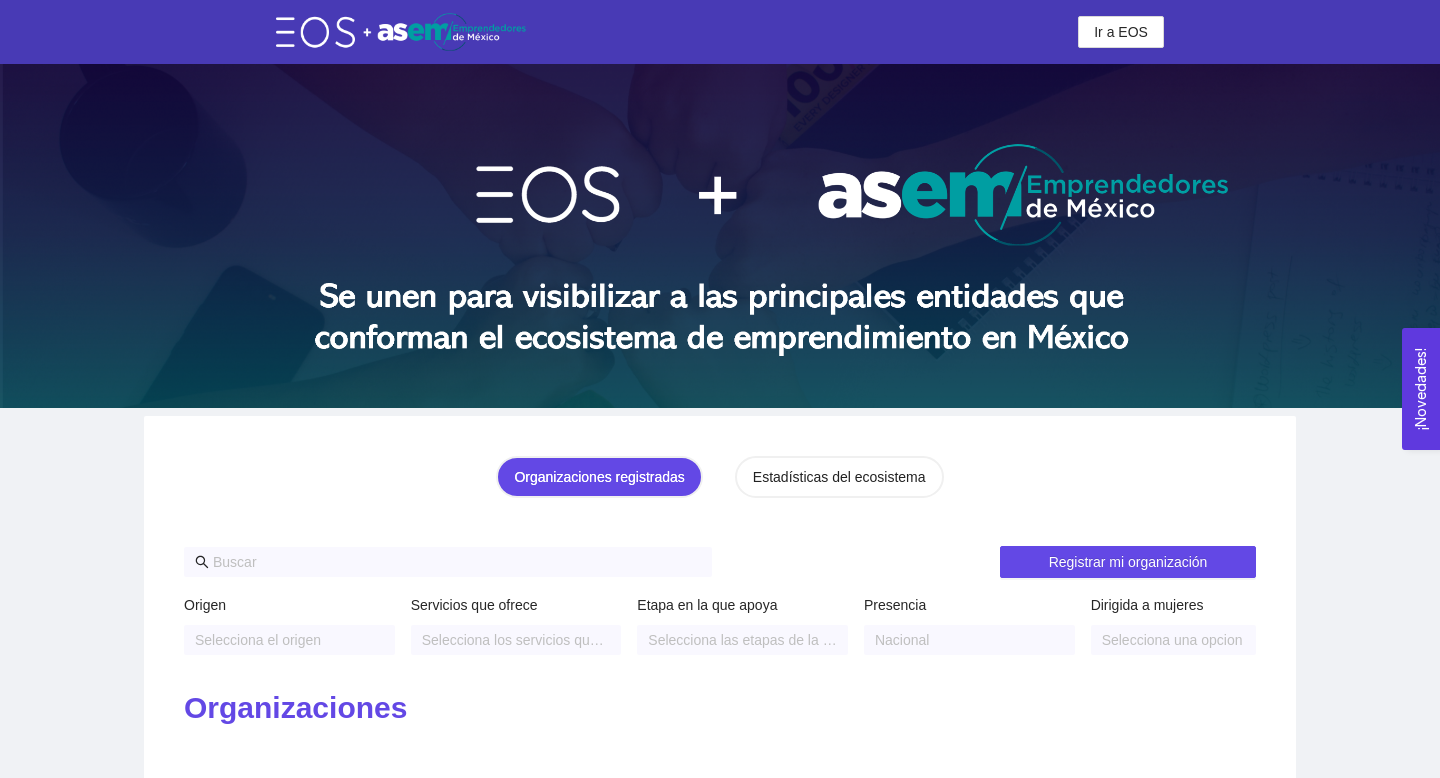 scroll, scrollTop: 0, scrollLeft: 0, axis: both 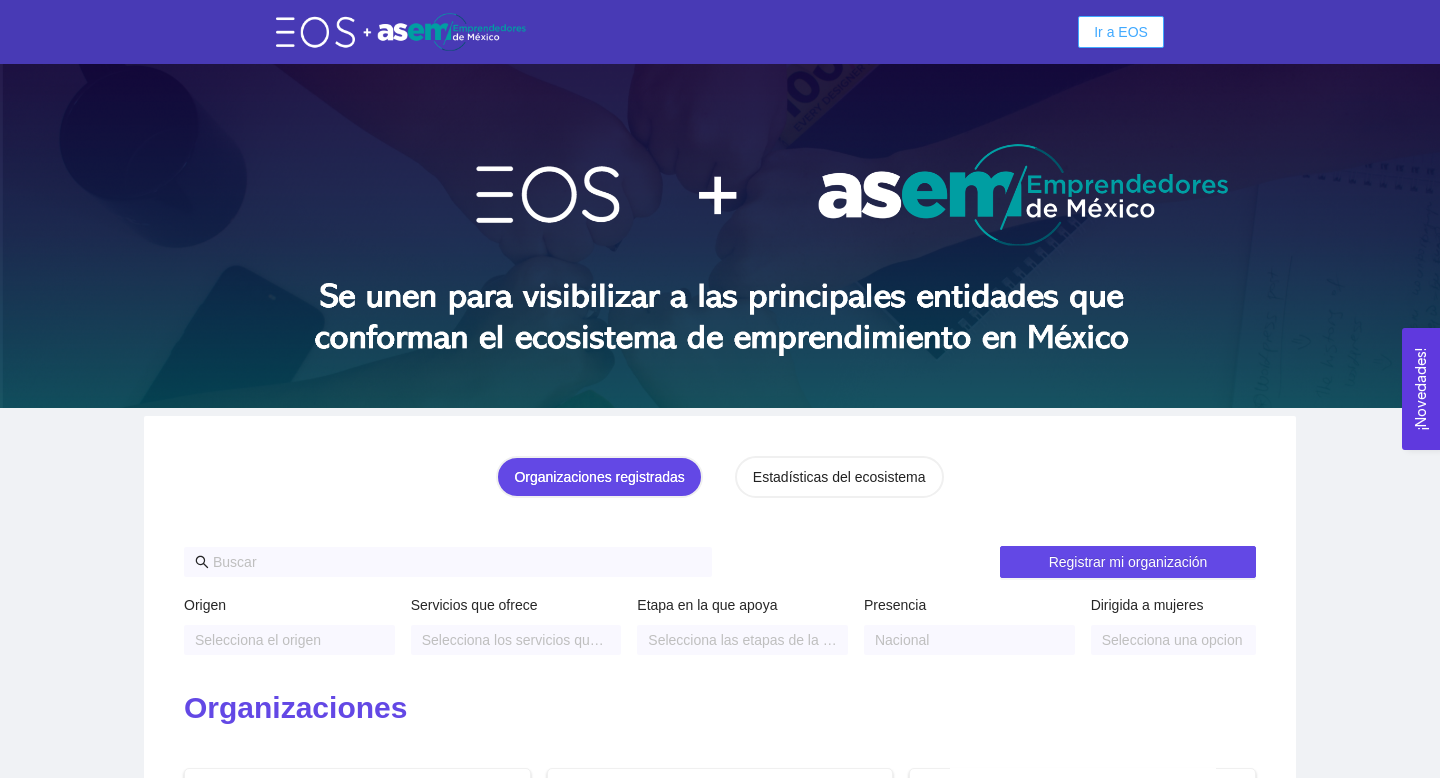 click on "Ir a EOS" at bounding box center (1121, 32) 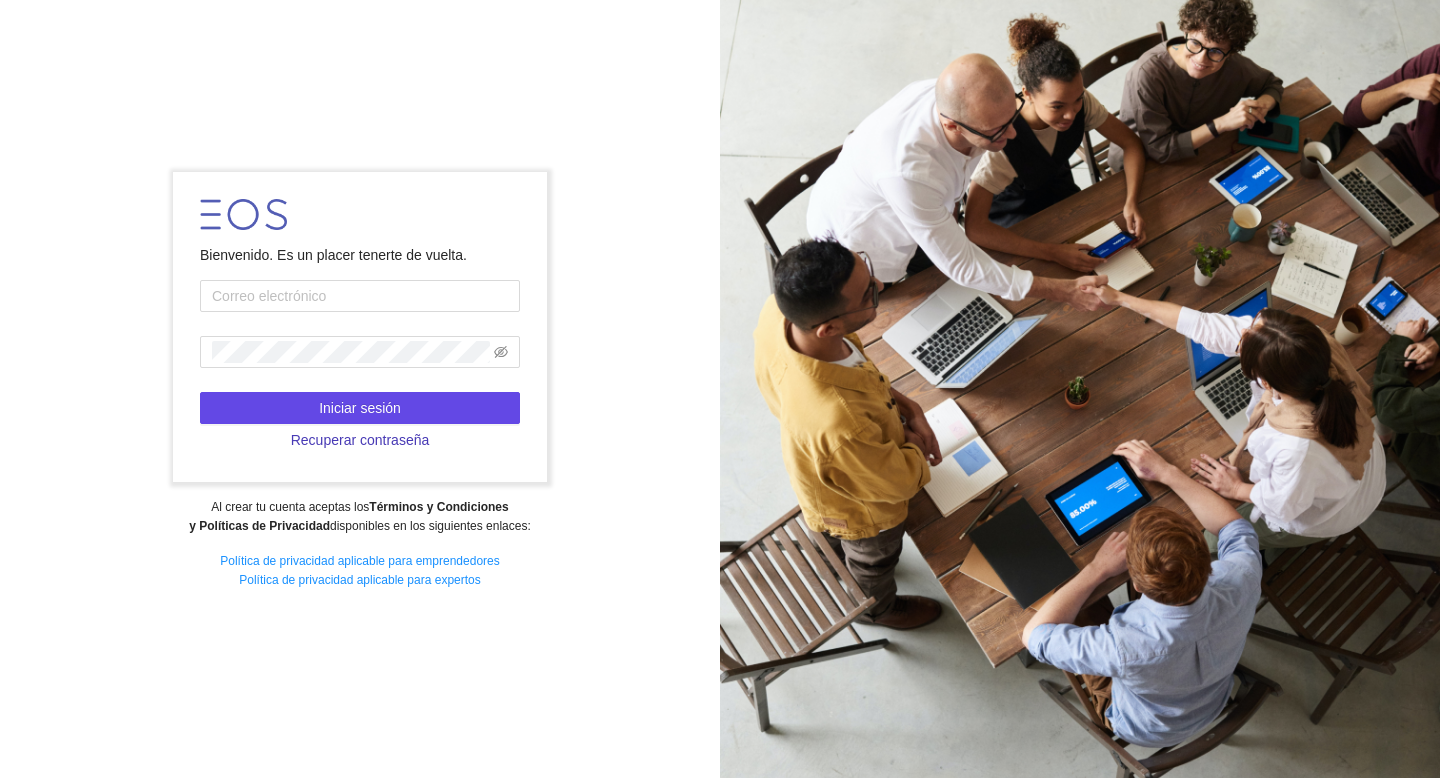 scroll, scrollTop: 0, scrollLeft: 0, axis: both 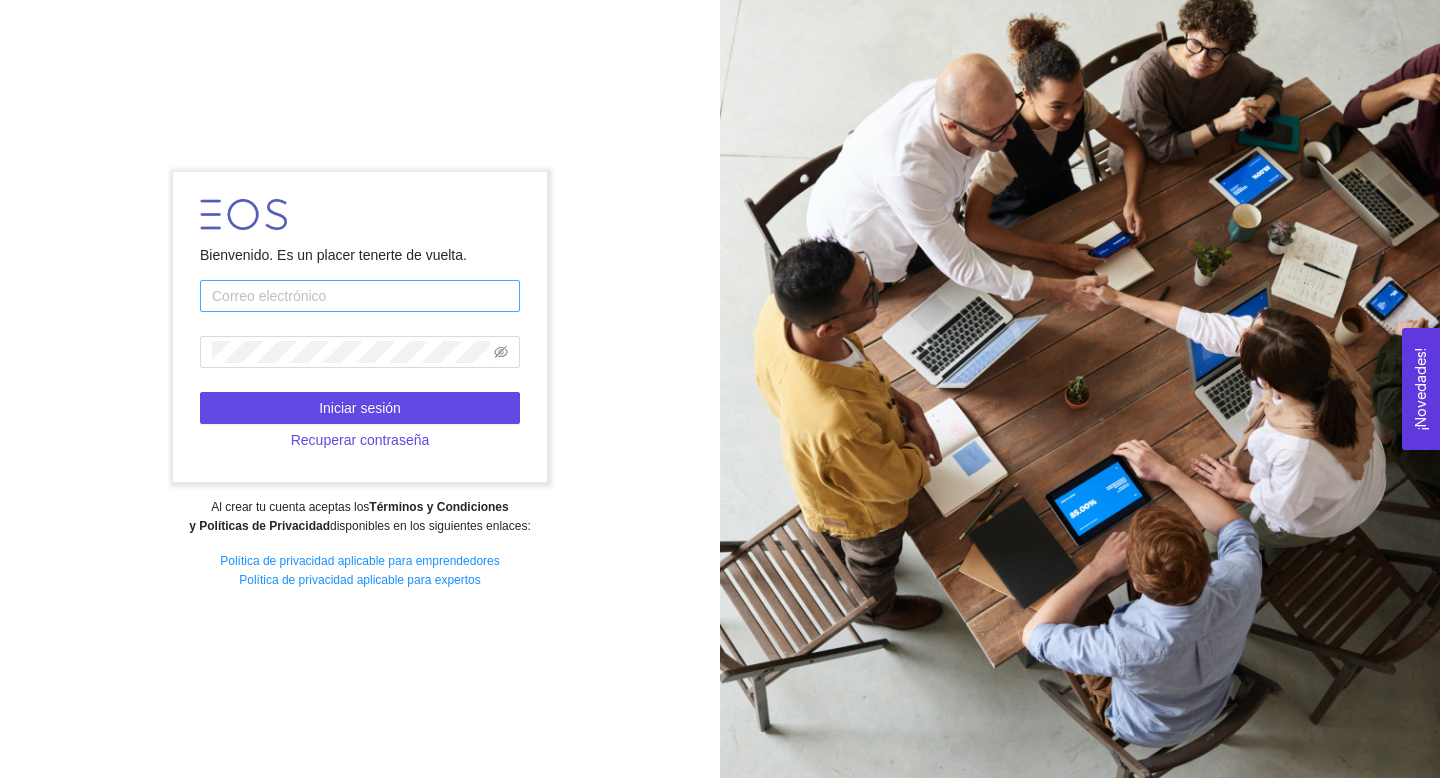 click at bounding box center [360, 296] 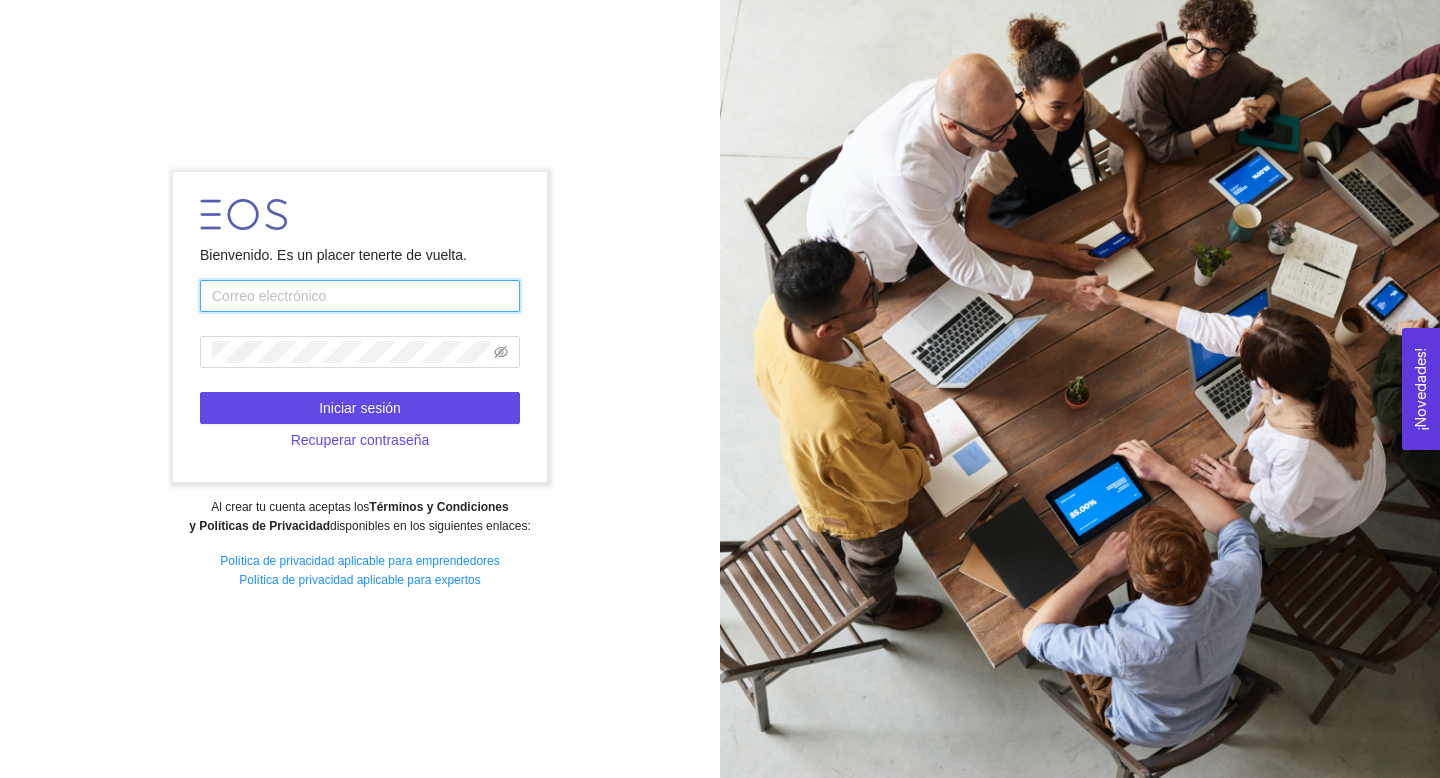 type on "[EMAIL_ADDRESS][DOMAIN_NAME]" 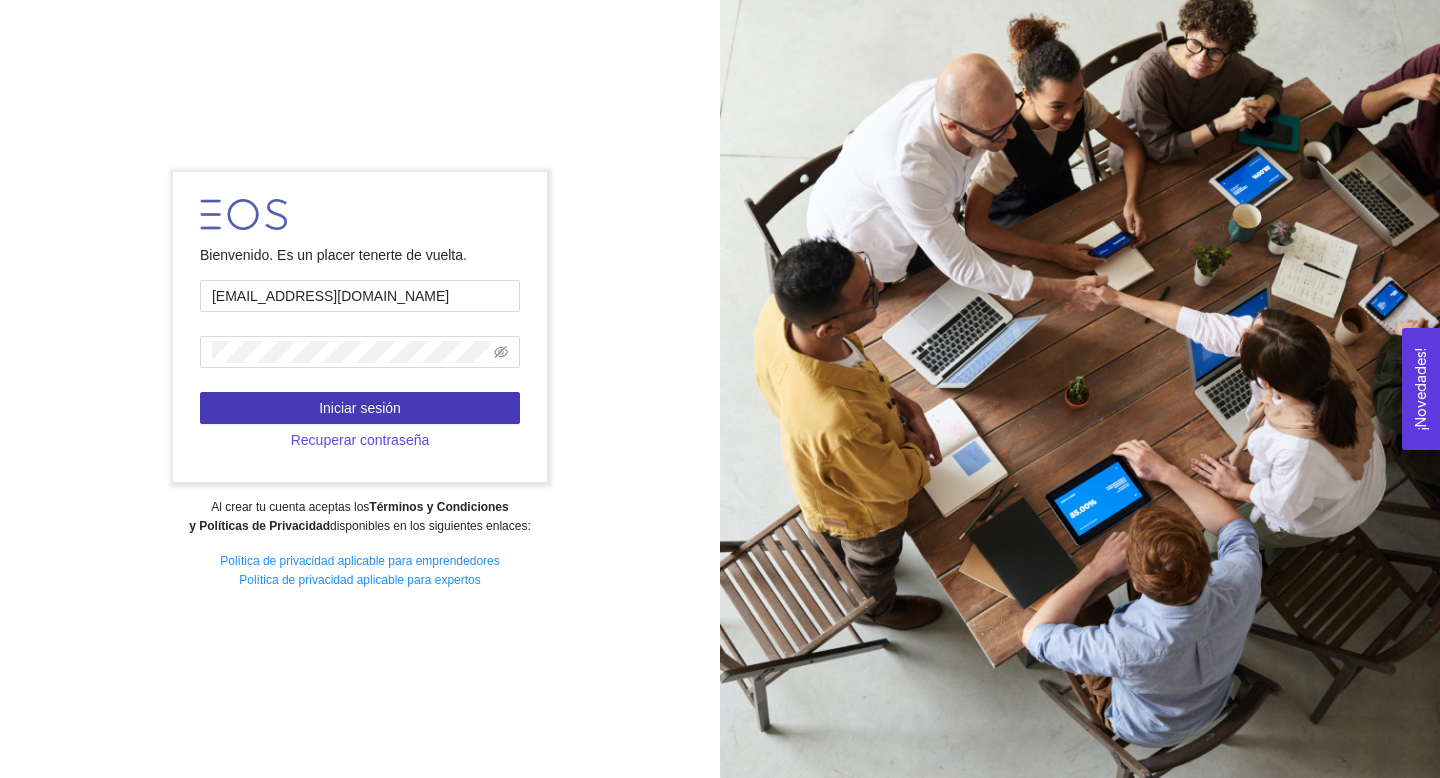 click on "Iniciar sesión" at bounding box center [360, 408] 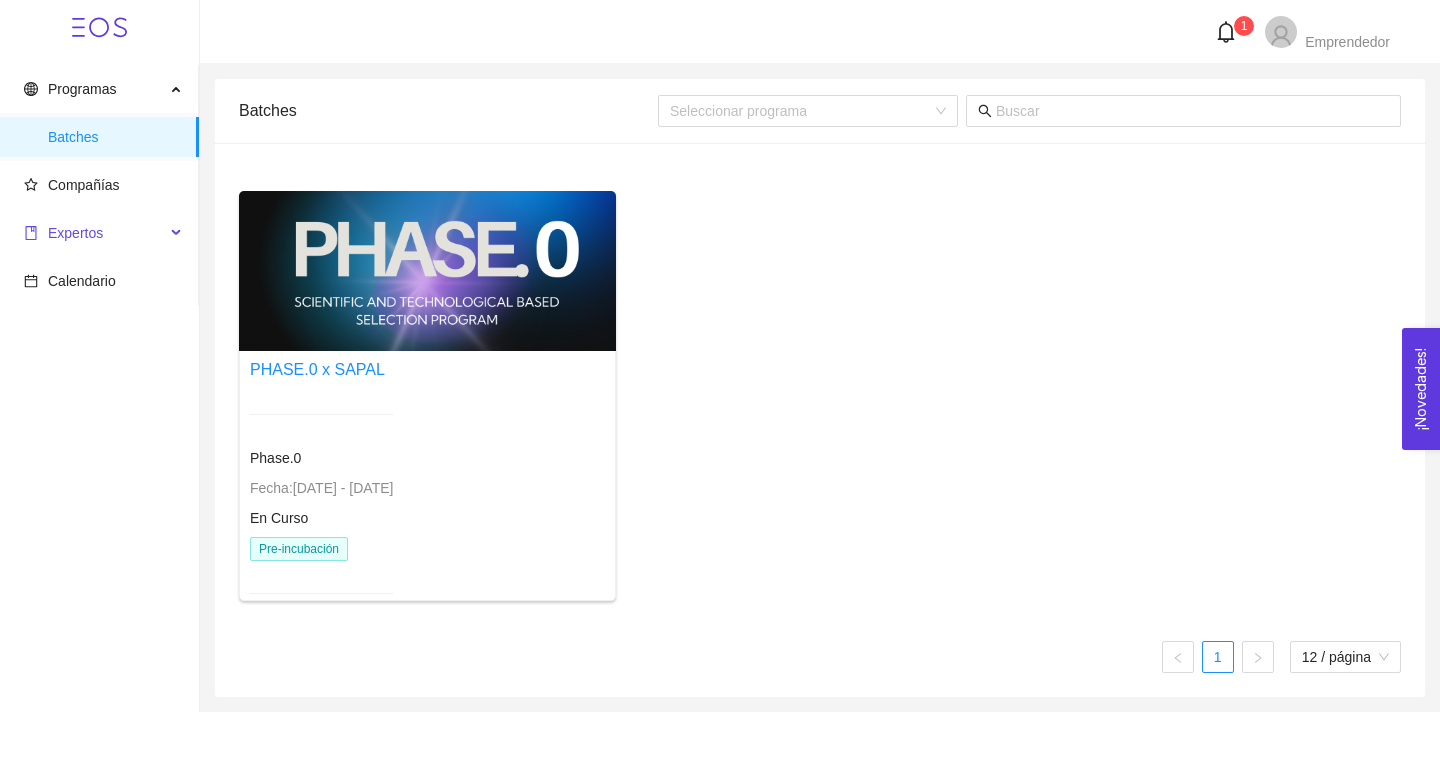 click on "Expertos" at bounding box center [99, 233] 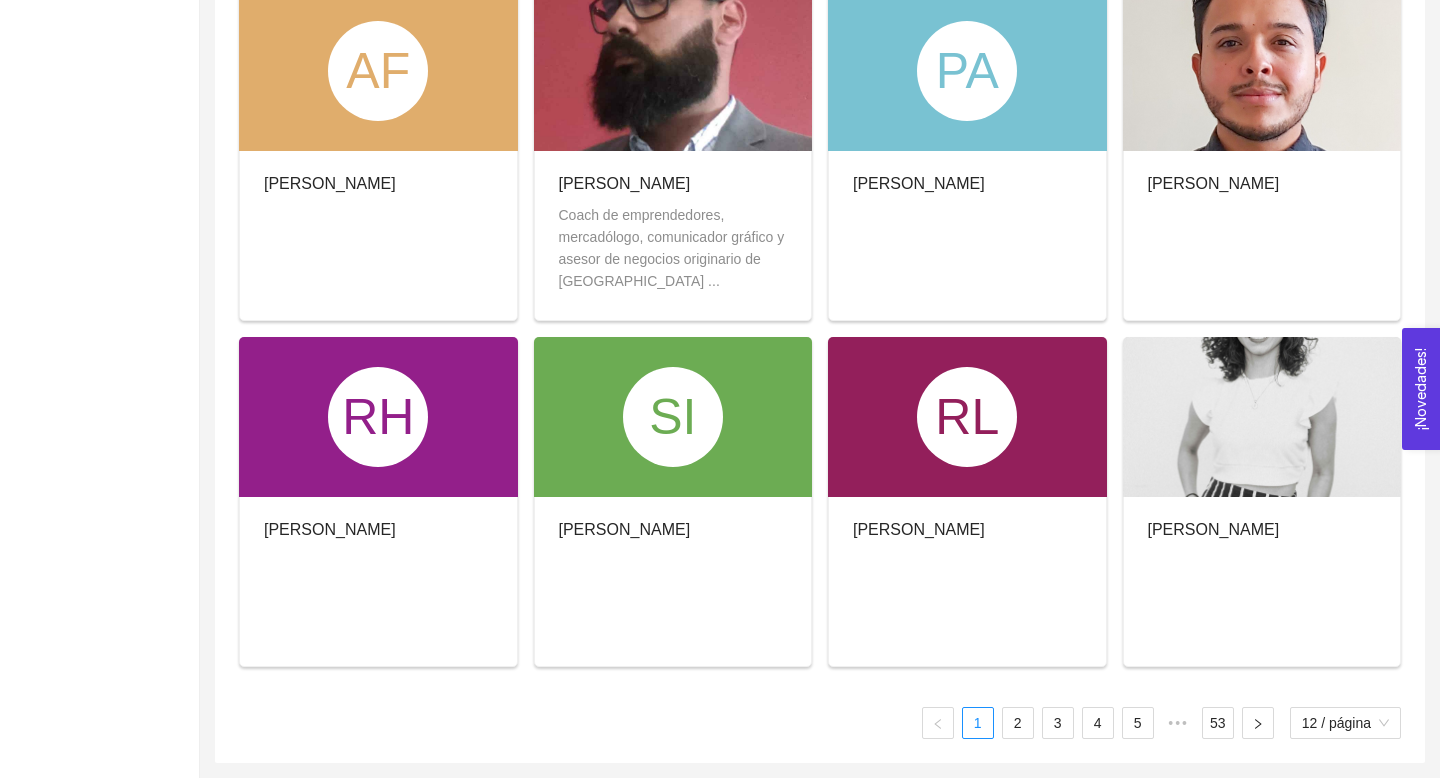scroll, scrollTop: 0, scrollLeft: 0, axis: both 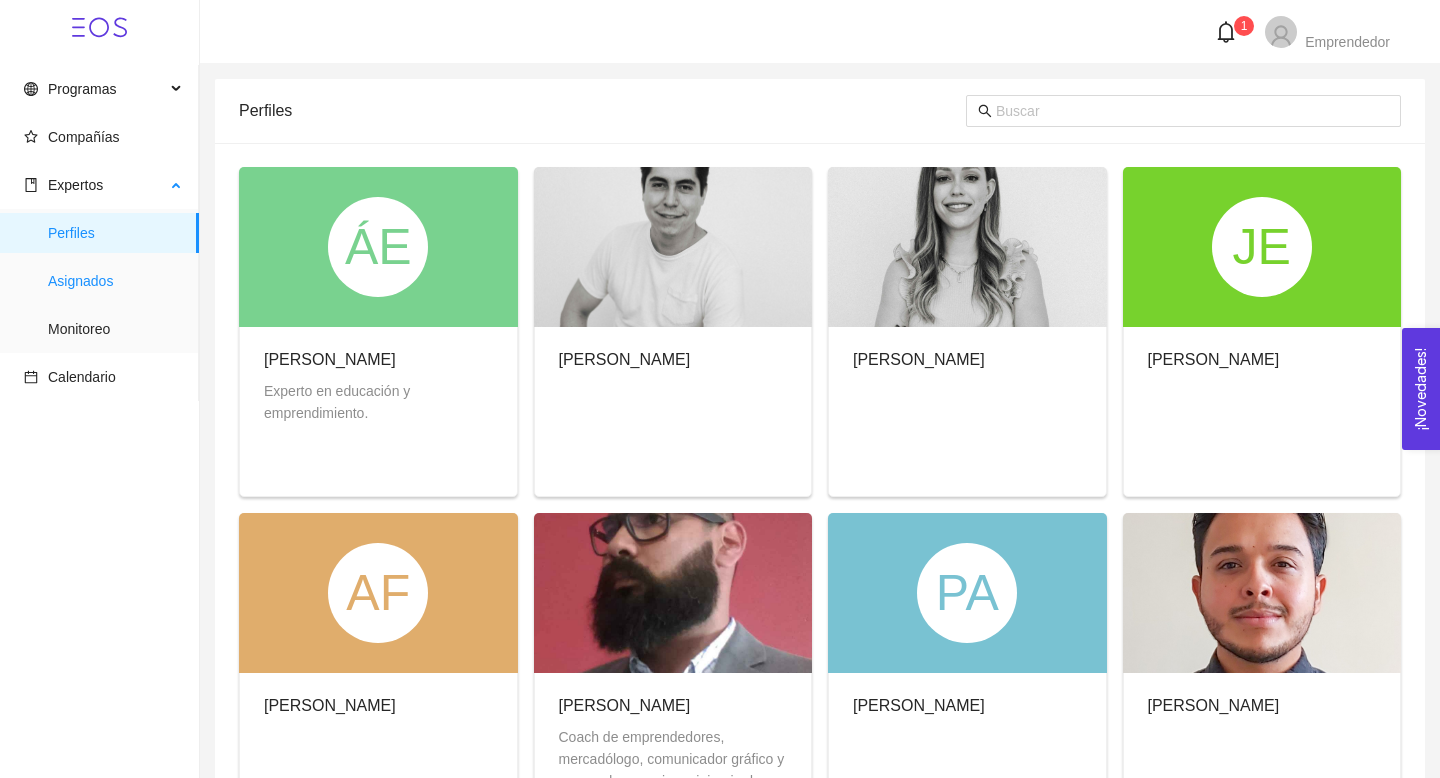 click on "Asignados" at bounding box center [115, 281] 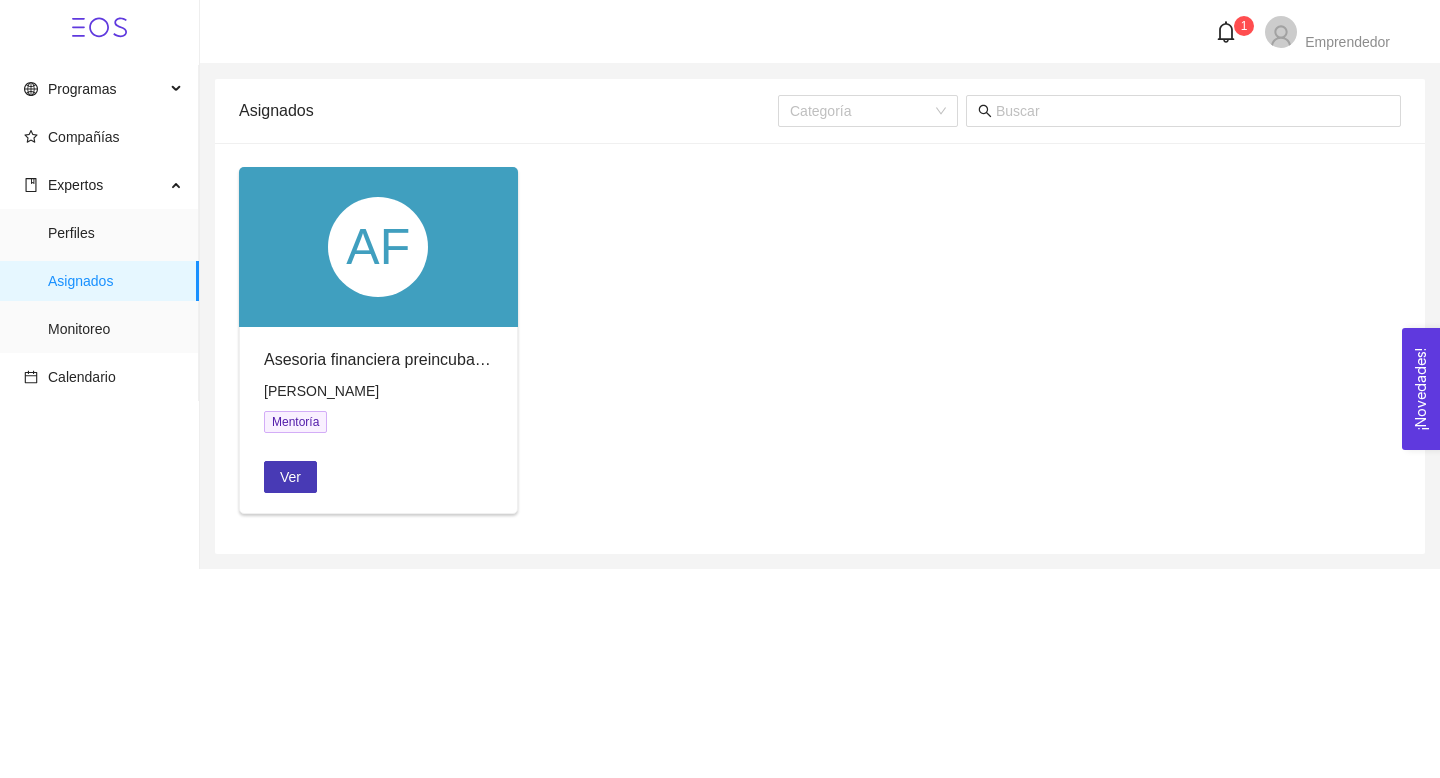click on "Ver" at bounding box center (290, 477) 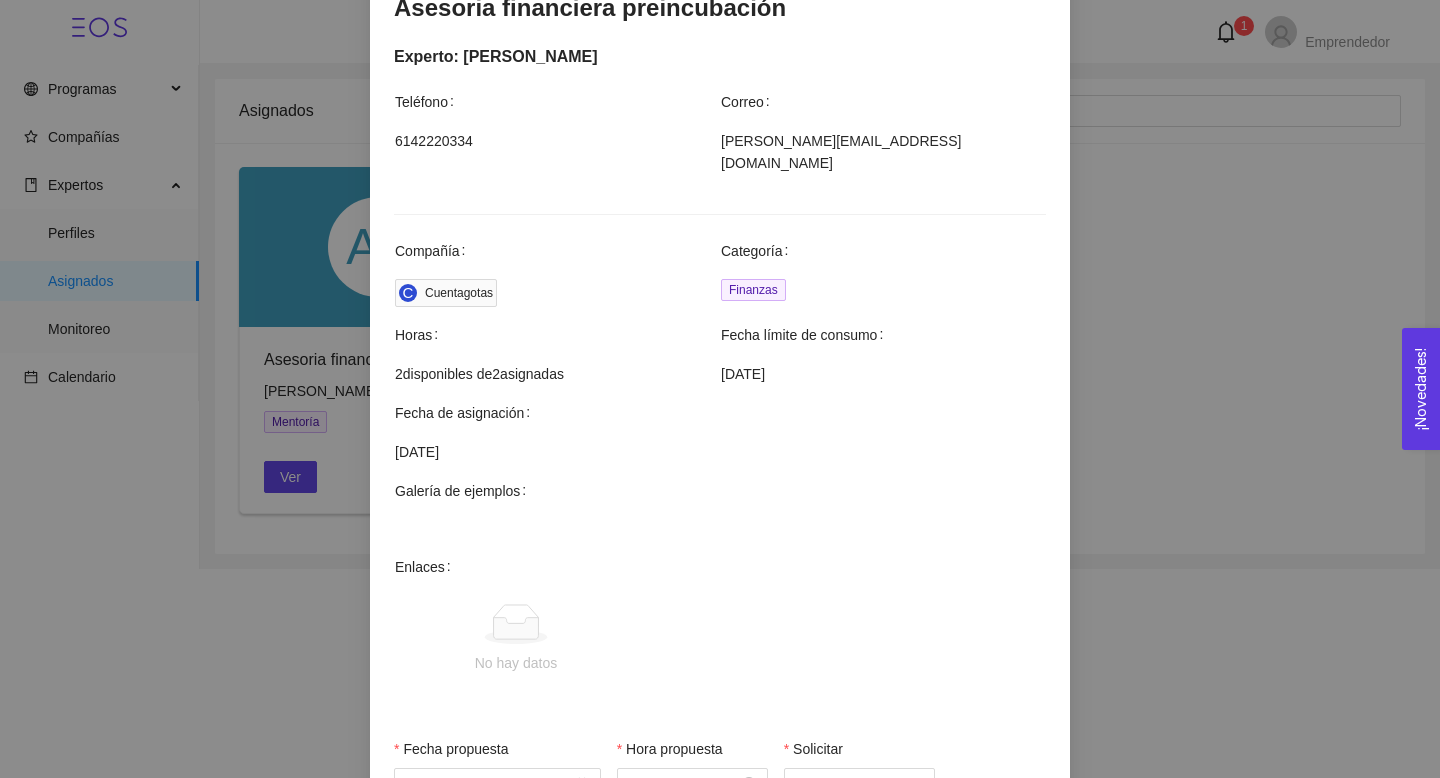 scroll, scrollTop: 572, scrollLeft: 0, axis: vertical 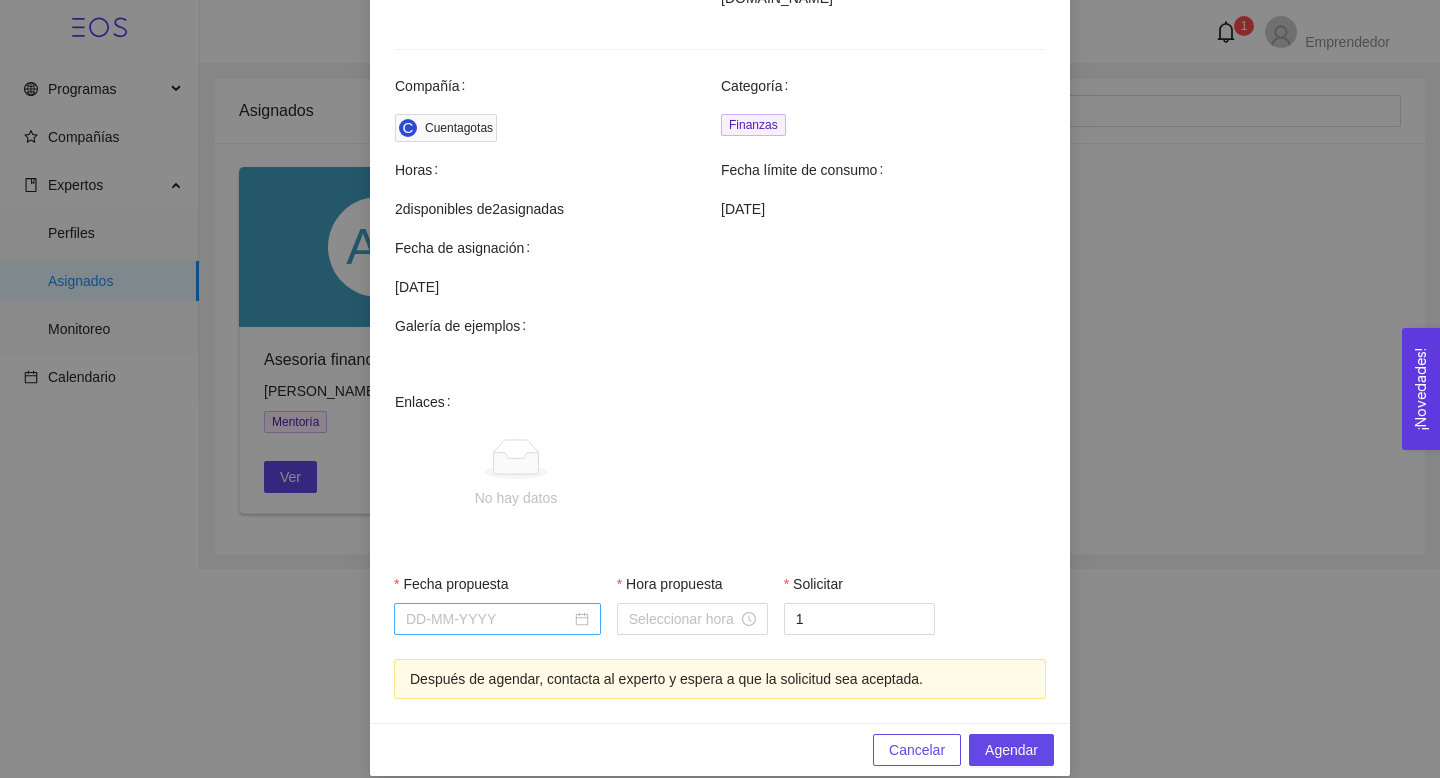 click on "Fecha propuesta" at bounding box center [488, 619] 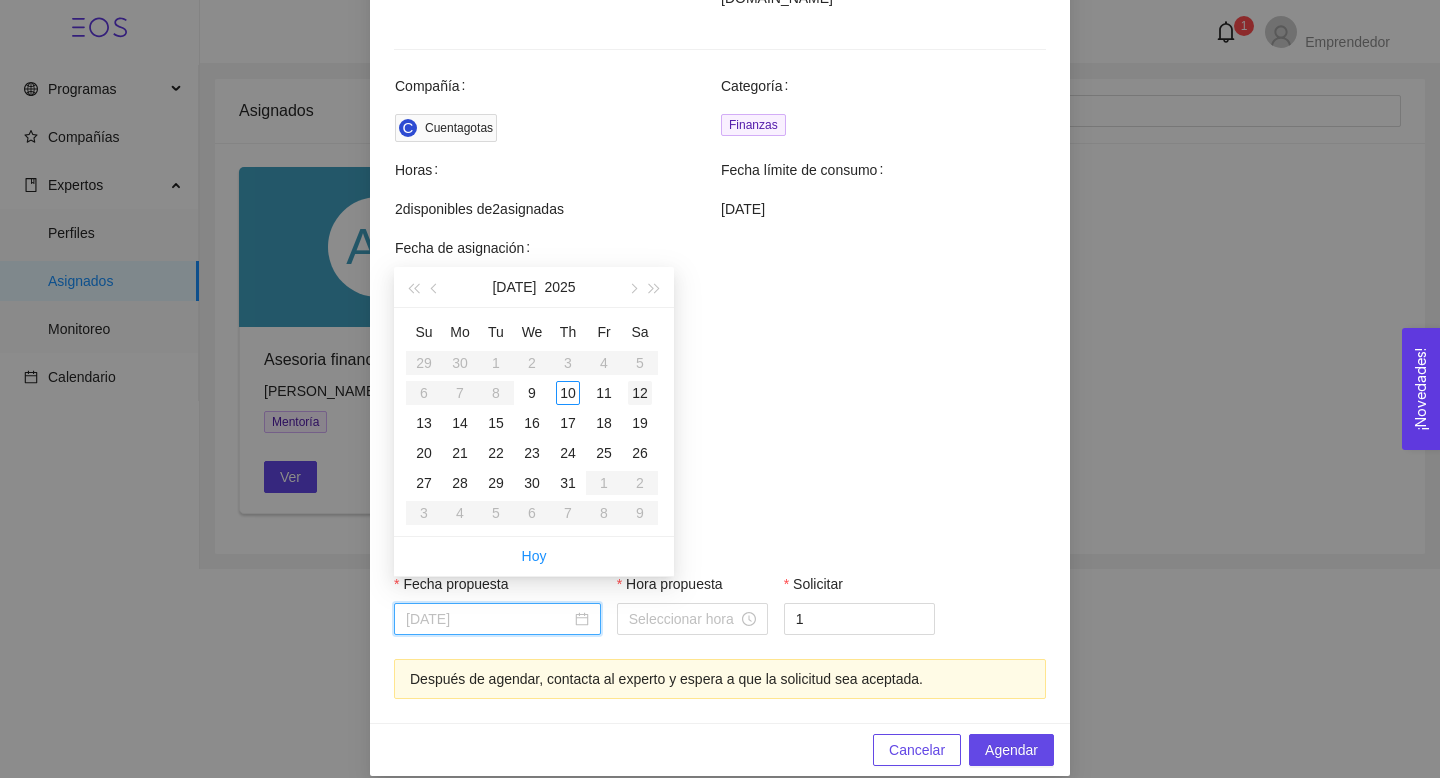 type on "[DATE]" 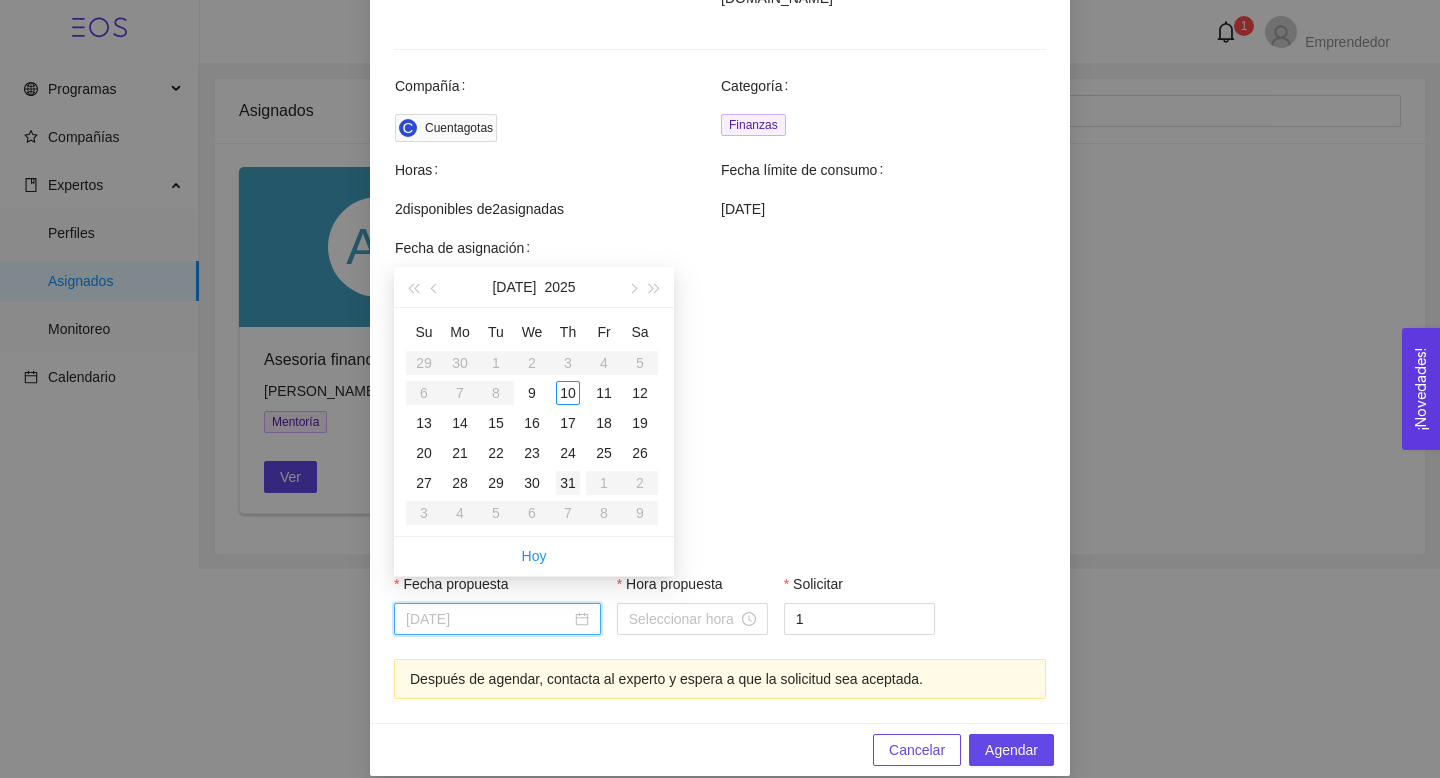 type on "[DATE]" 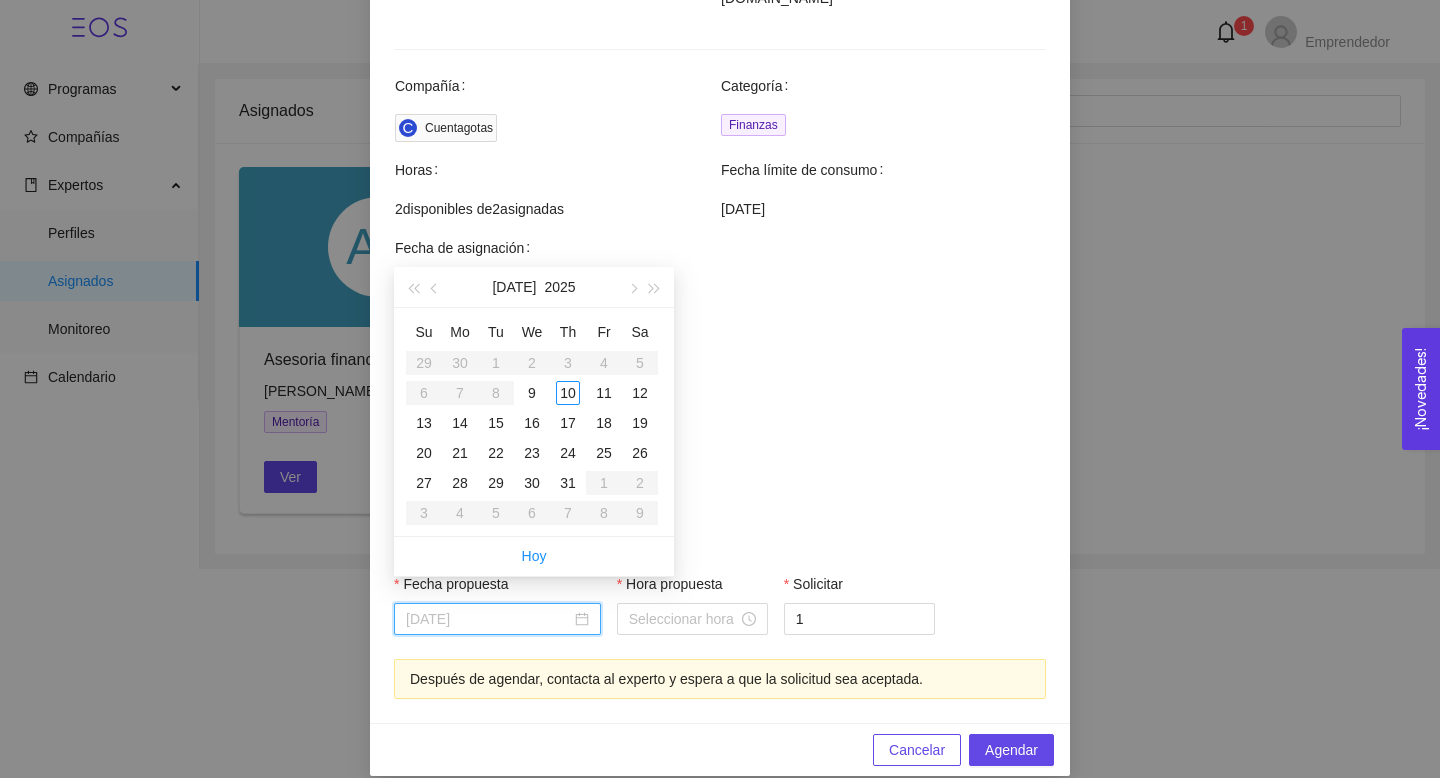 type on "[DATE]" 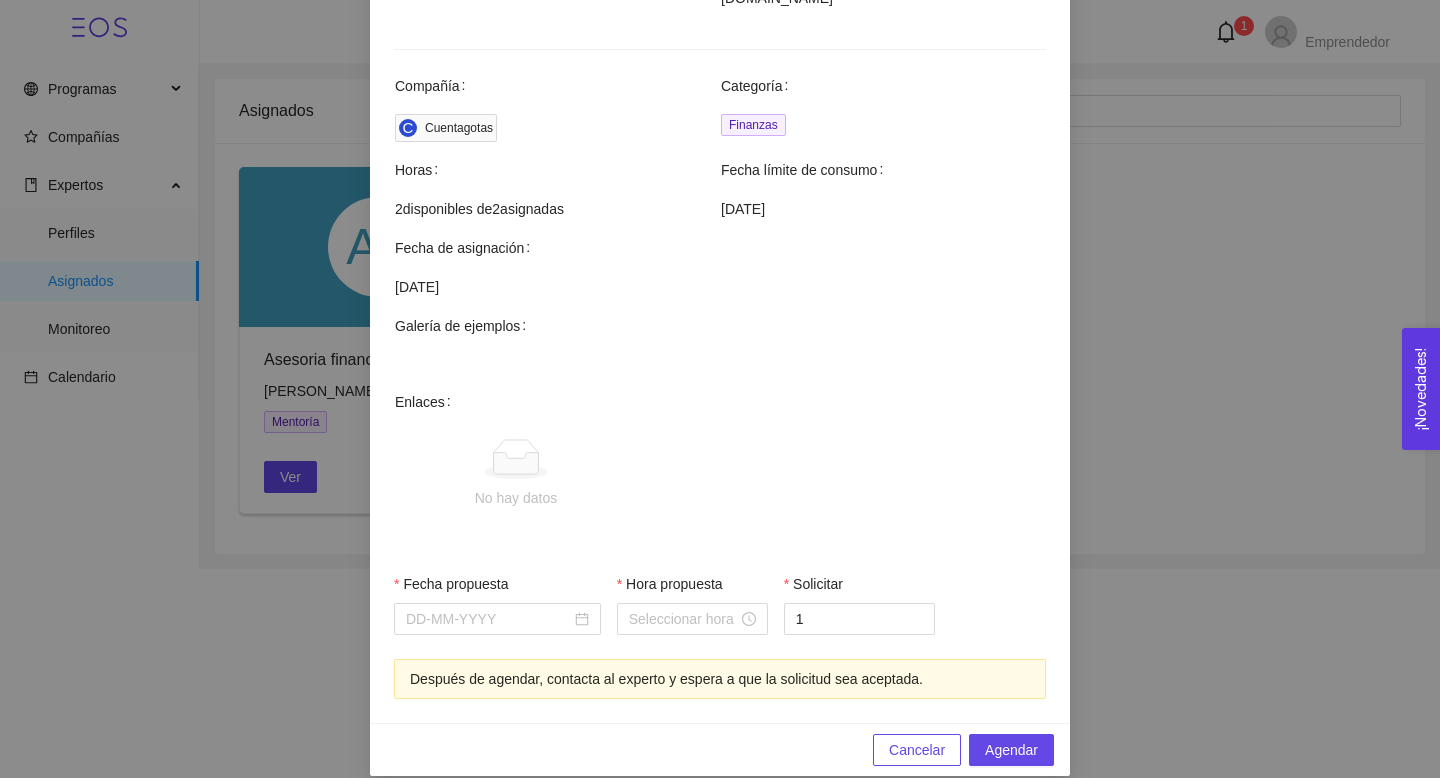 click on "[DATE]" at bounding box center [720, 287] 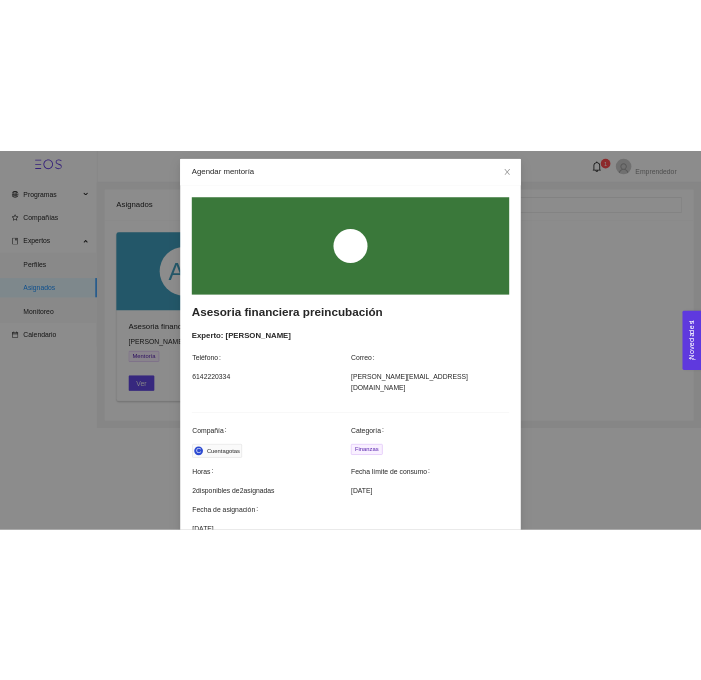 scroll, scrollTop: 0, scrollLeft: 0, axis: both 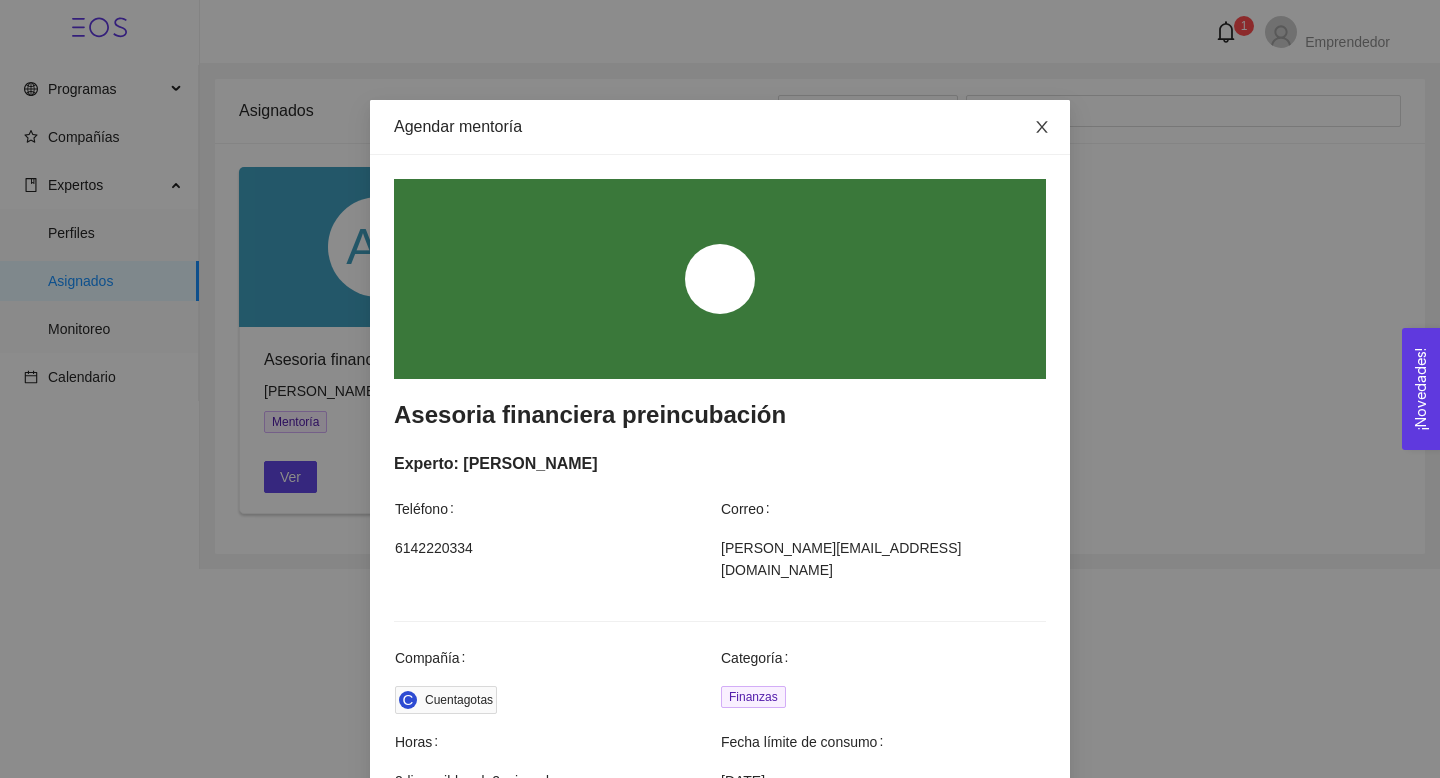 click 